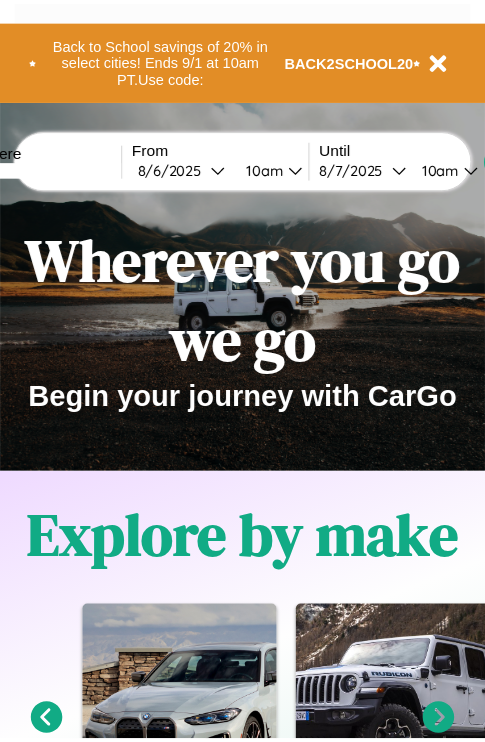 scroll, scrollTop: 0, scrollLeft: 0, axis: both 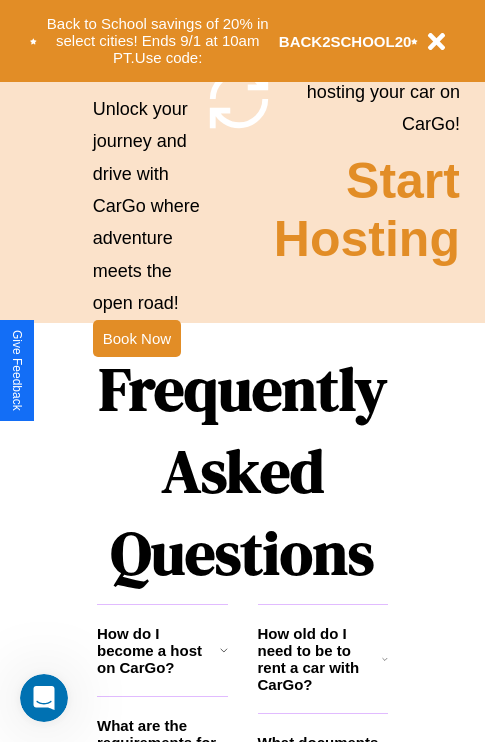 click on "Frequently Asked Questions" at bounding box center (242, 471) 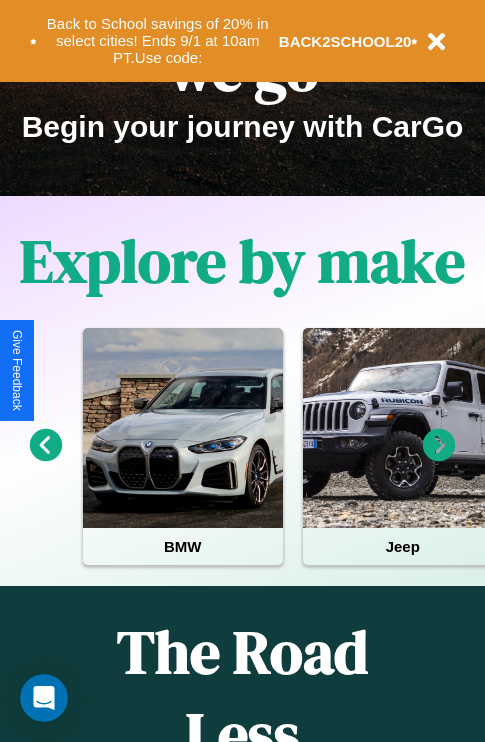 scroll, scrollTop: 0, scrollLeft: 0, axis: both 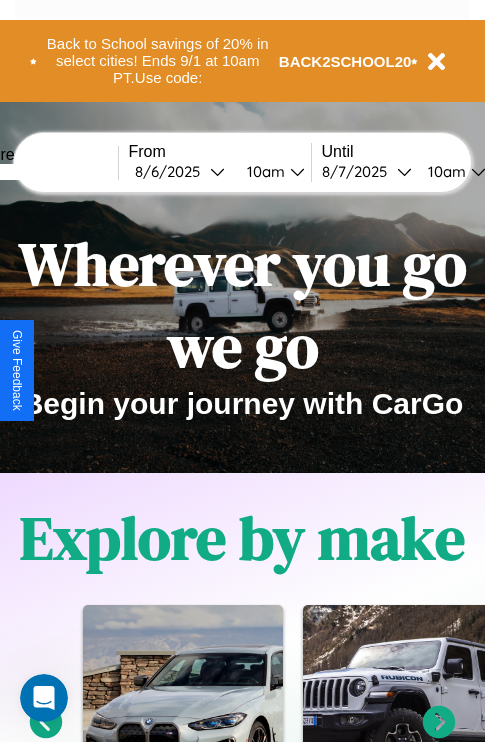 click at bounding box center [43, 172] 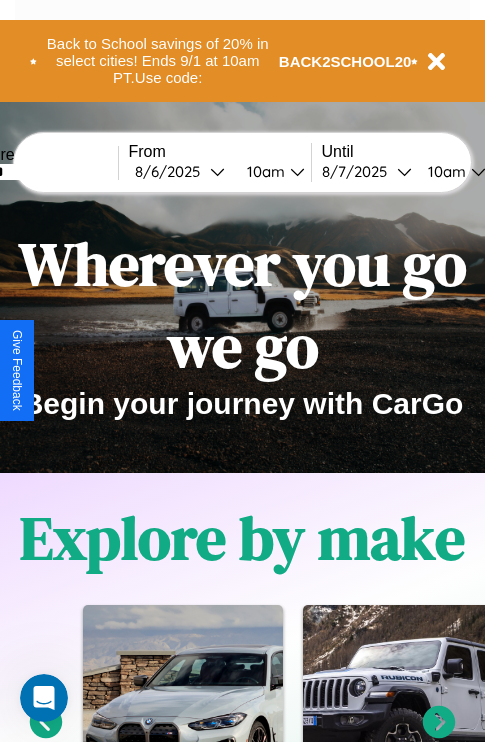 type on "******" 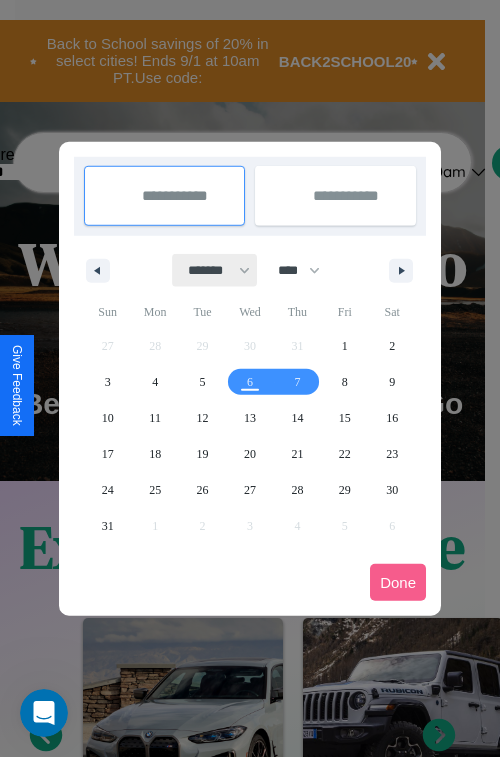 click on "******* ******** ***** ***** *** **** **** ****** ********* ******* ******** ********" at bounding box center (215, 270) 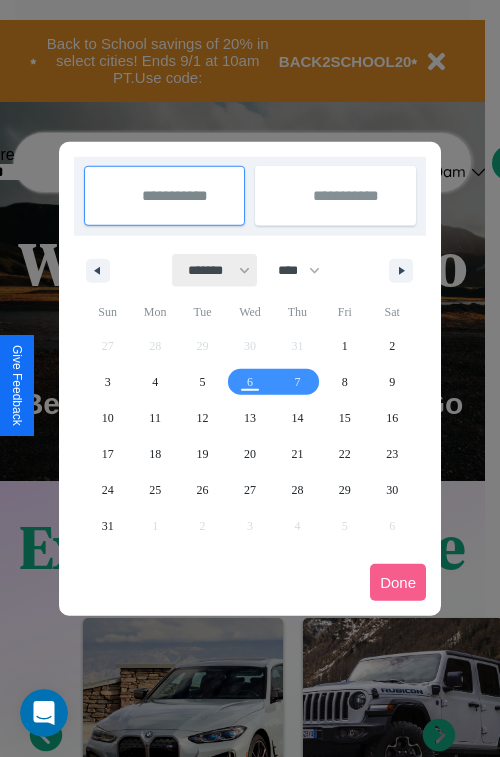 select on "*" 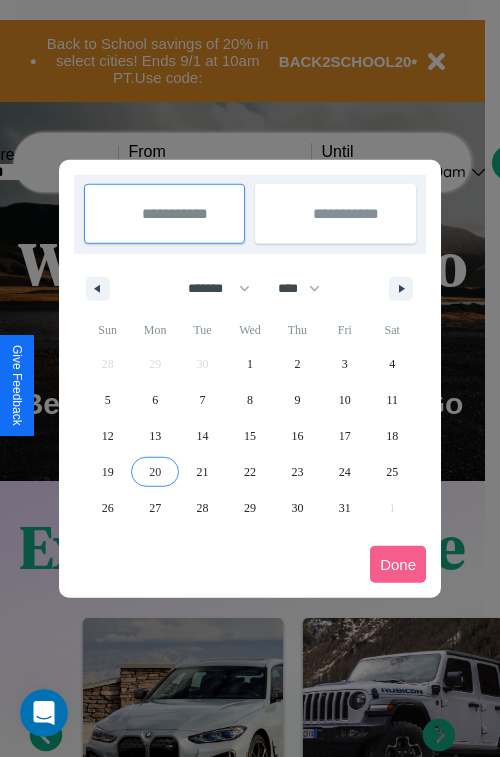 click on "20" at bounding box center [155, 472] 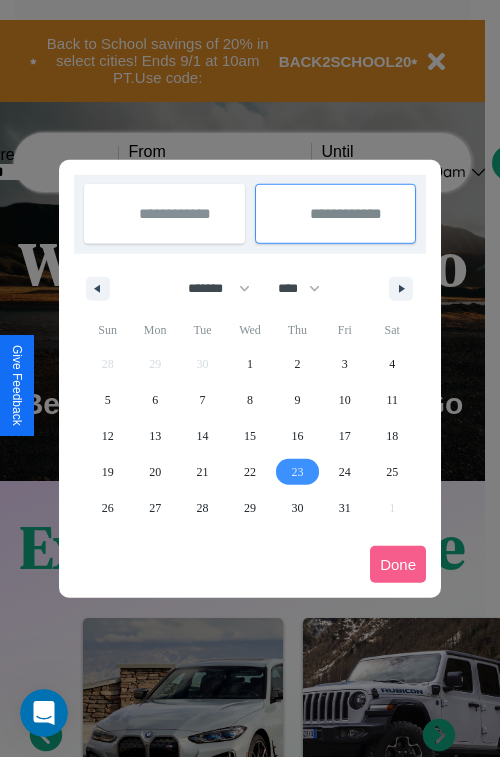 click on "23" at bounding box center [297, 472] 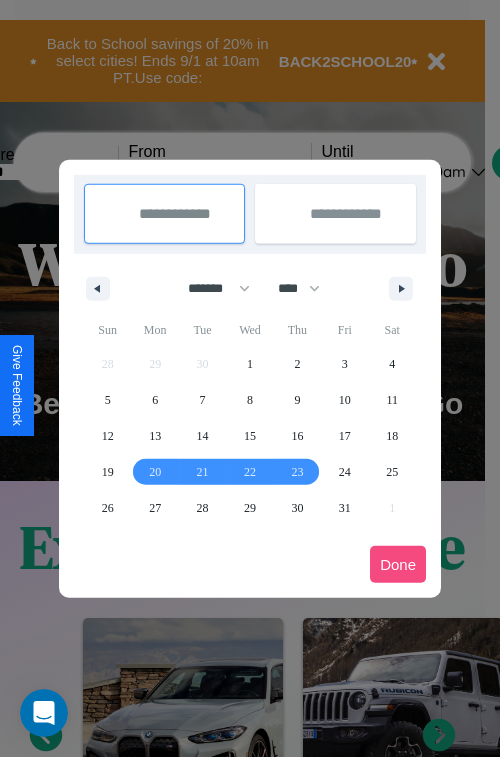click on "Done" at bounding box center [398, 564] 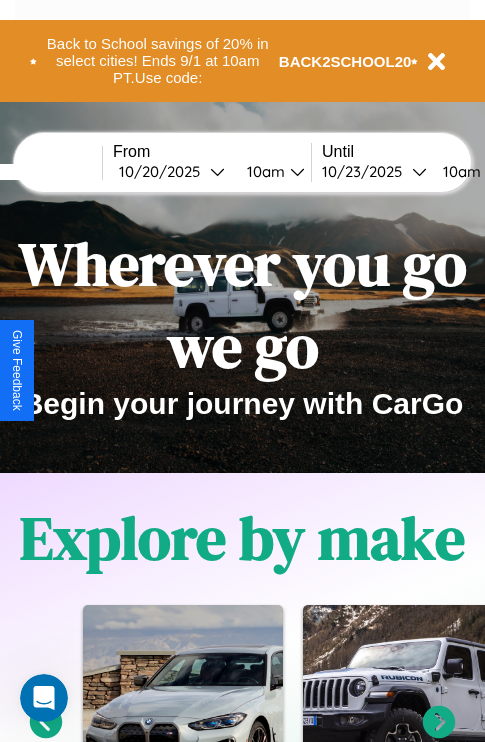 scroll, scrollTop: 0, scrollLeft: 83, axis: horizontal 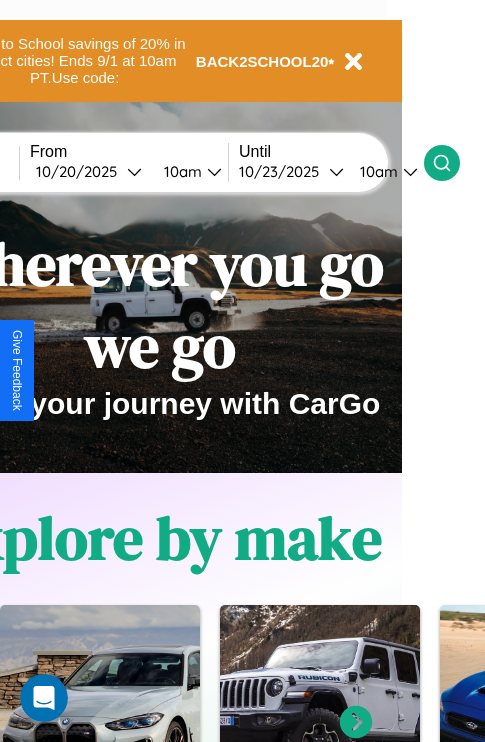 click 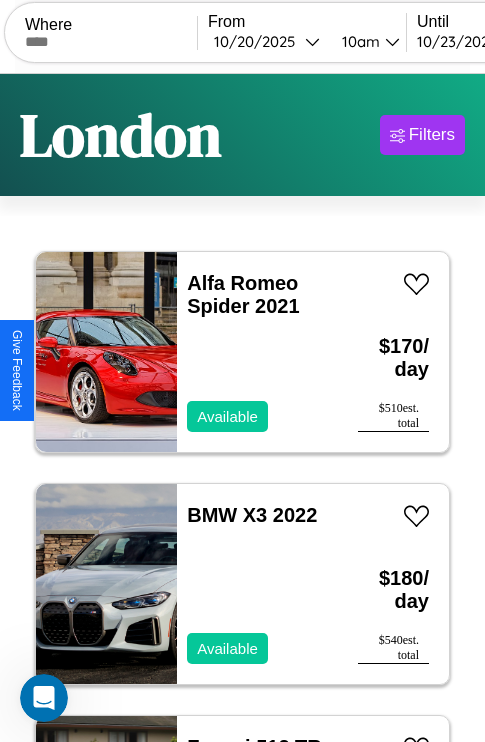 scroll, scrollTop: 95, scrollLeft: 0, axis: vertical 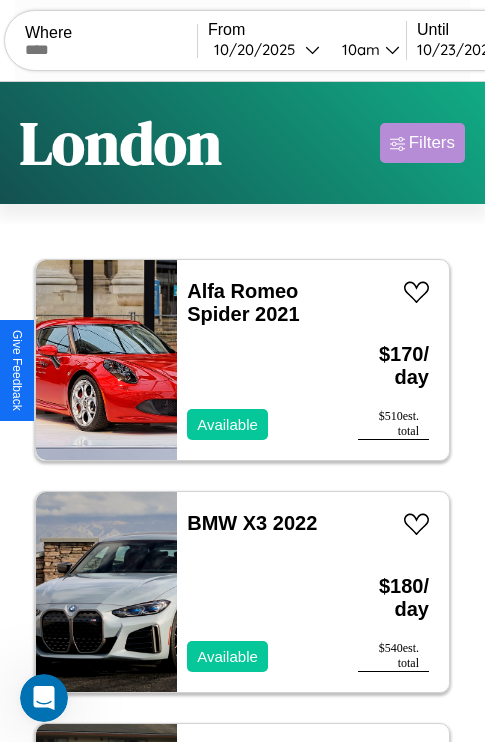 click on "Filters" at bounding box center (432, 143) 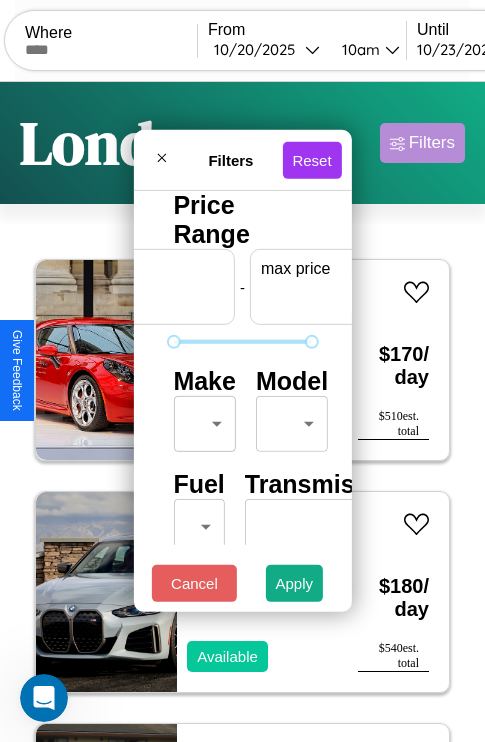 scroll, scrollTop: 0, scrollLeft: 124, axis: horizontal 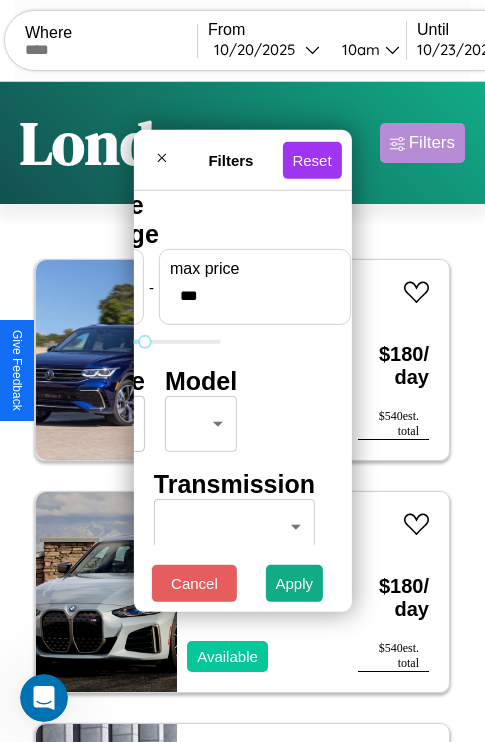 type on "***" 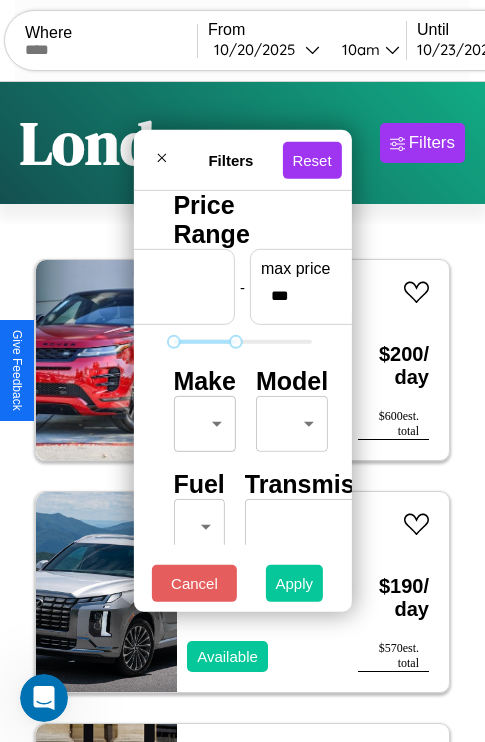 type on "*" 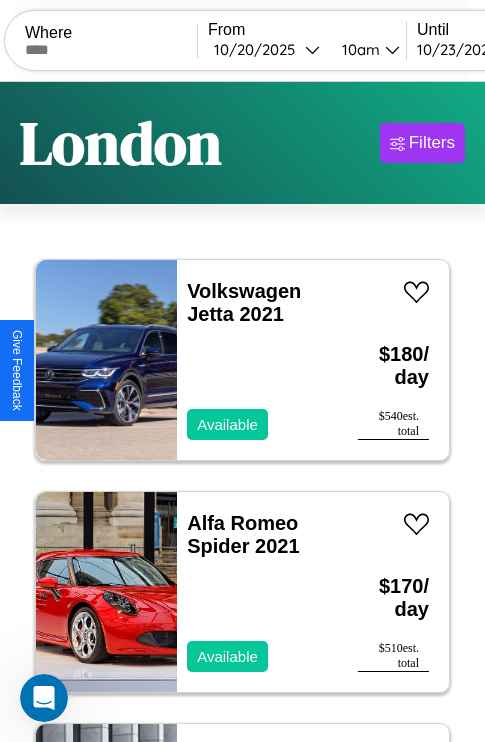 scroll, scrollTop: 95, scrollLeft: 0, axis: vertical 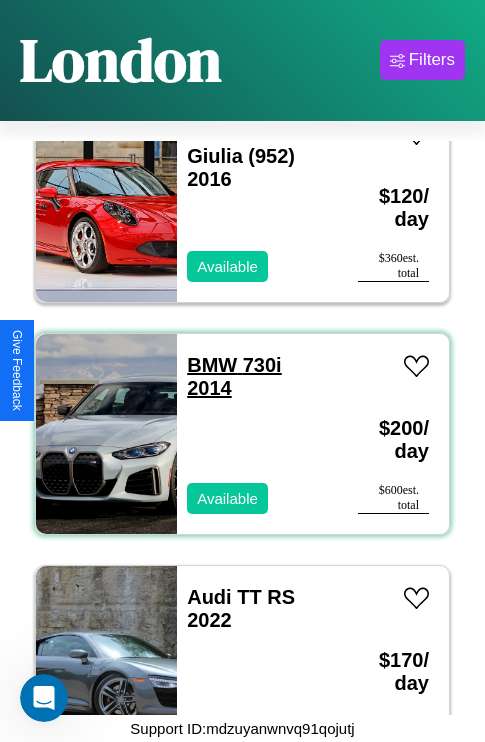 click on "BMW   730i   2014" at bounding box center (234, 376) 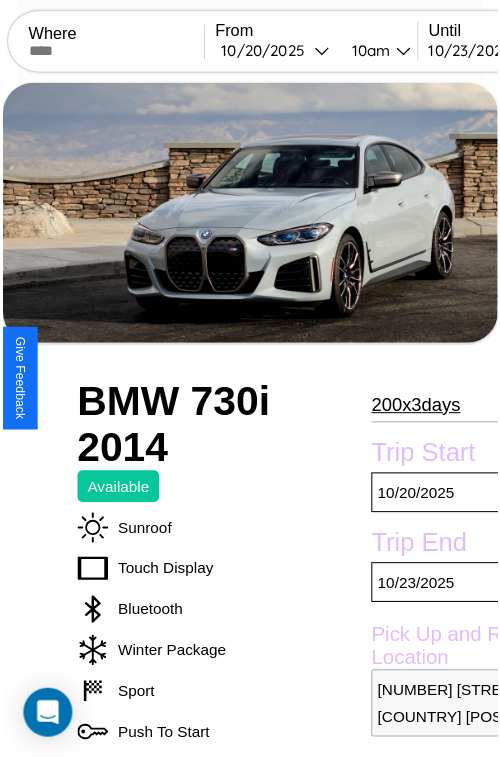 scroll, scrollTop: 112, scrollLeft: 96, axis: both 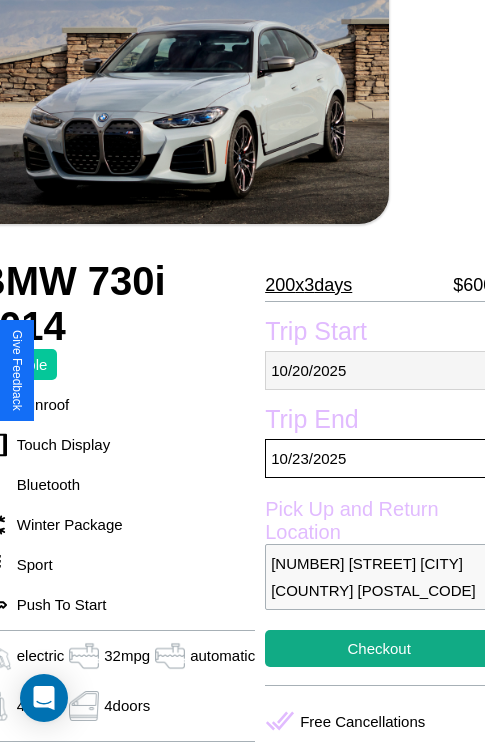 click on "[MM] / [DD] / [YYYY]" at bounding box center [379, 370] 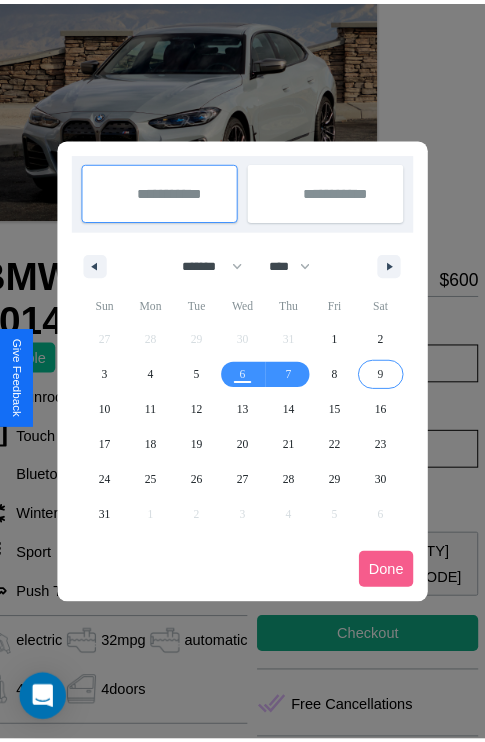 scroll, scrollTop: 0, scrollLeft: 96, axis: horizontal 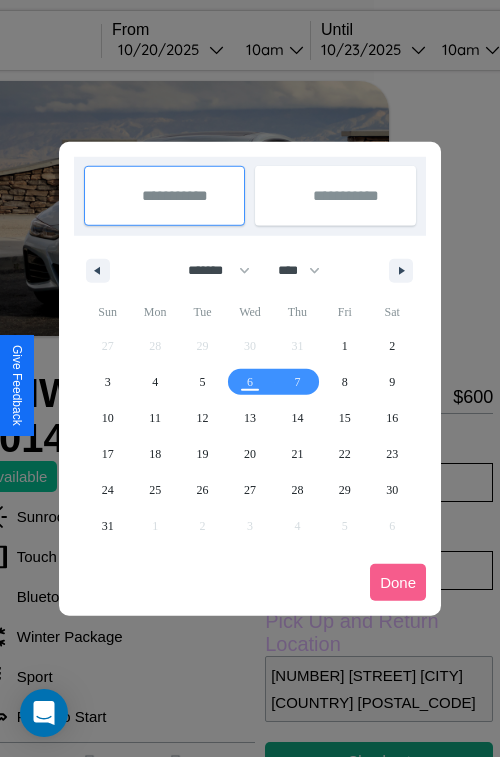 click at bounding box center (250, 378) 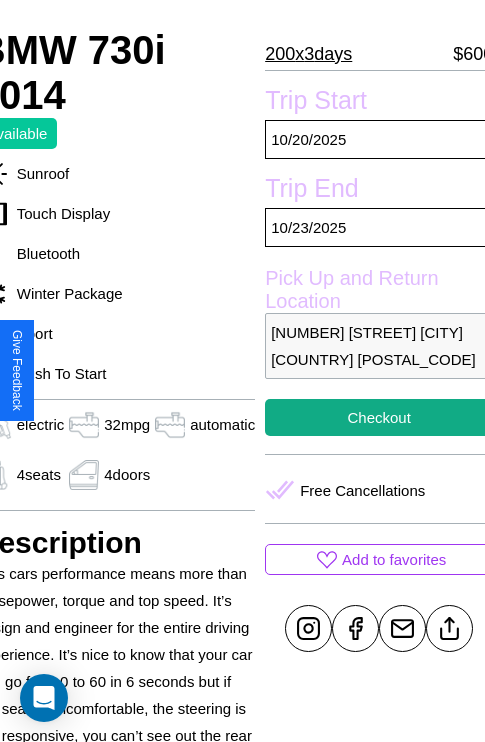 scroll, scrollTop: 390, scrollLeft: 96, axis: both 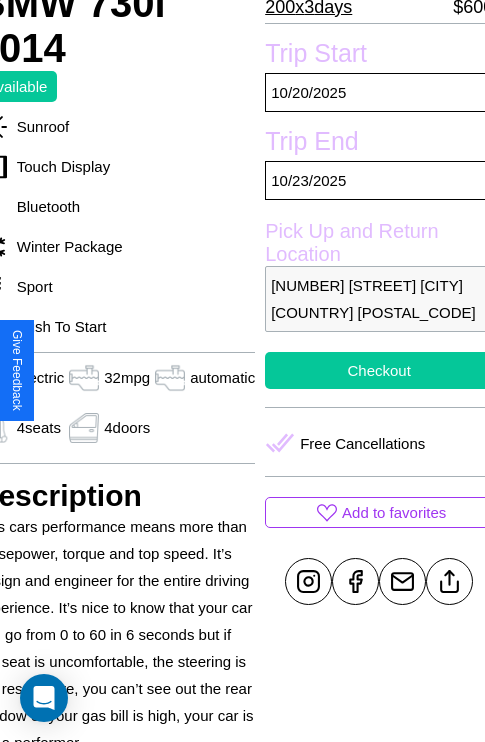 click on "Checkout" at bounding box center [379, 370] 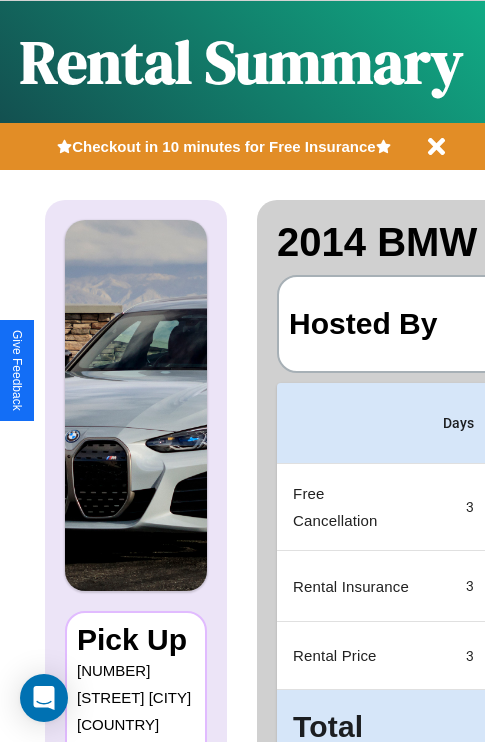 scroll, scrollTop: 0, scrollLeft: 383, axis: horizontal 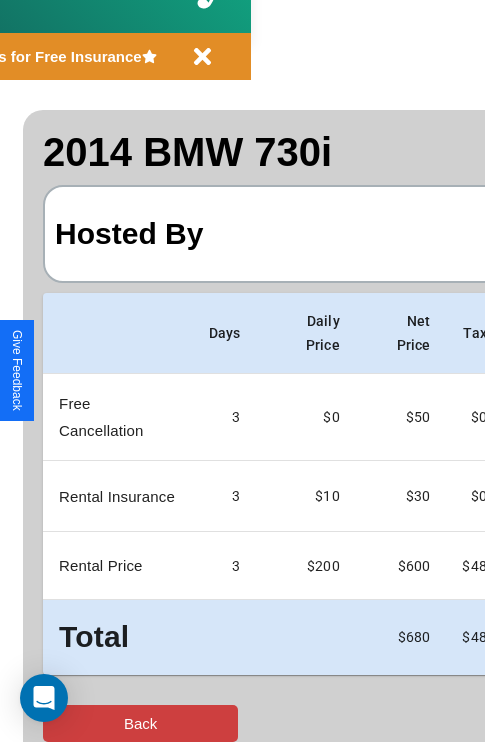 click on "Back" at bounding box center (140, 723) 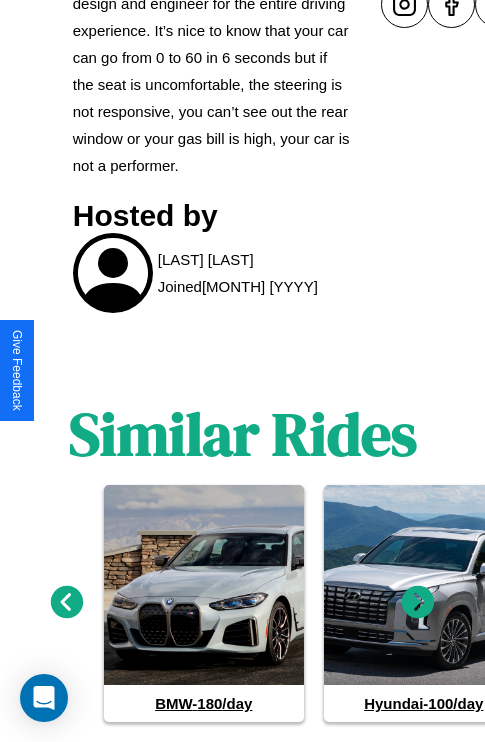 scroll, scrollTop: 1014, scrollLeft: 0, axis: vertical 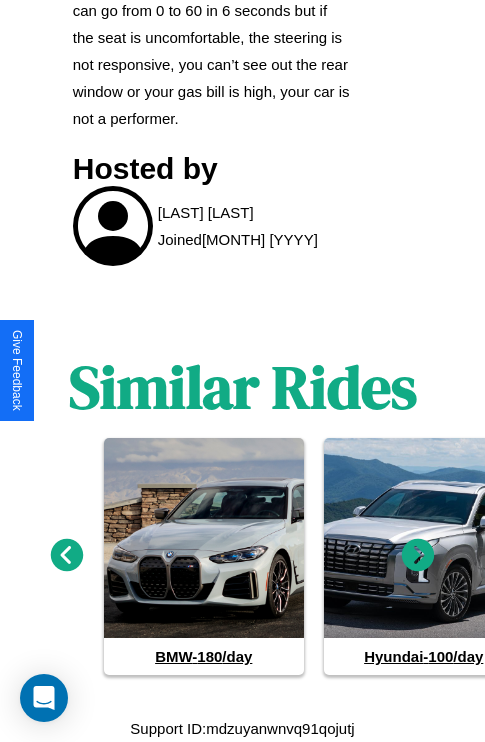 click 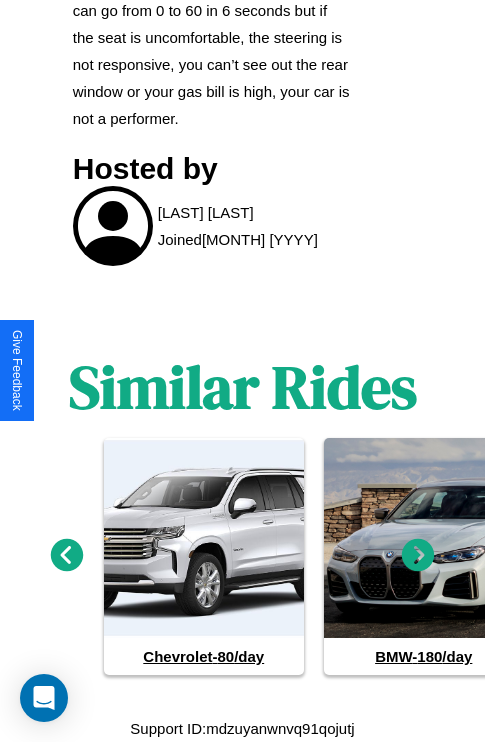 click 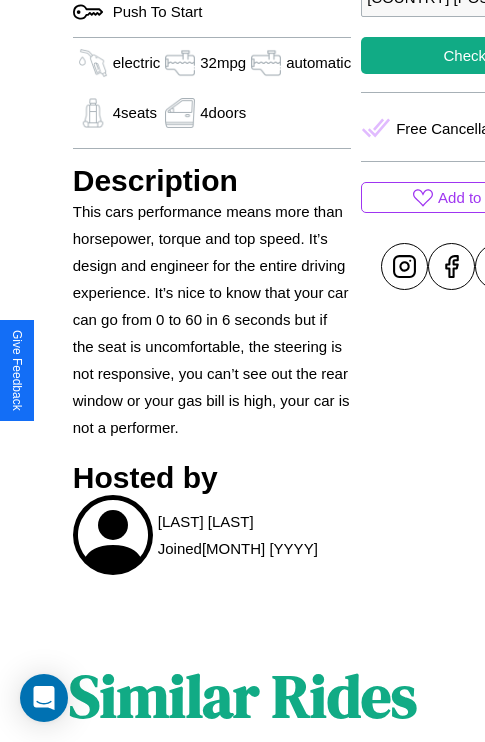 scroll, scrollTop: 653, scrollLeft: 0, axis: vertical 